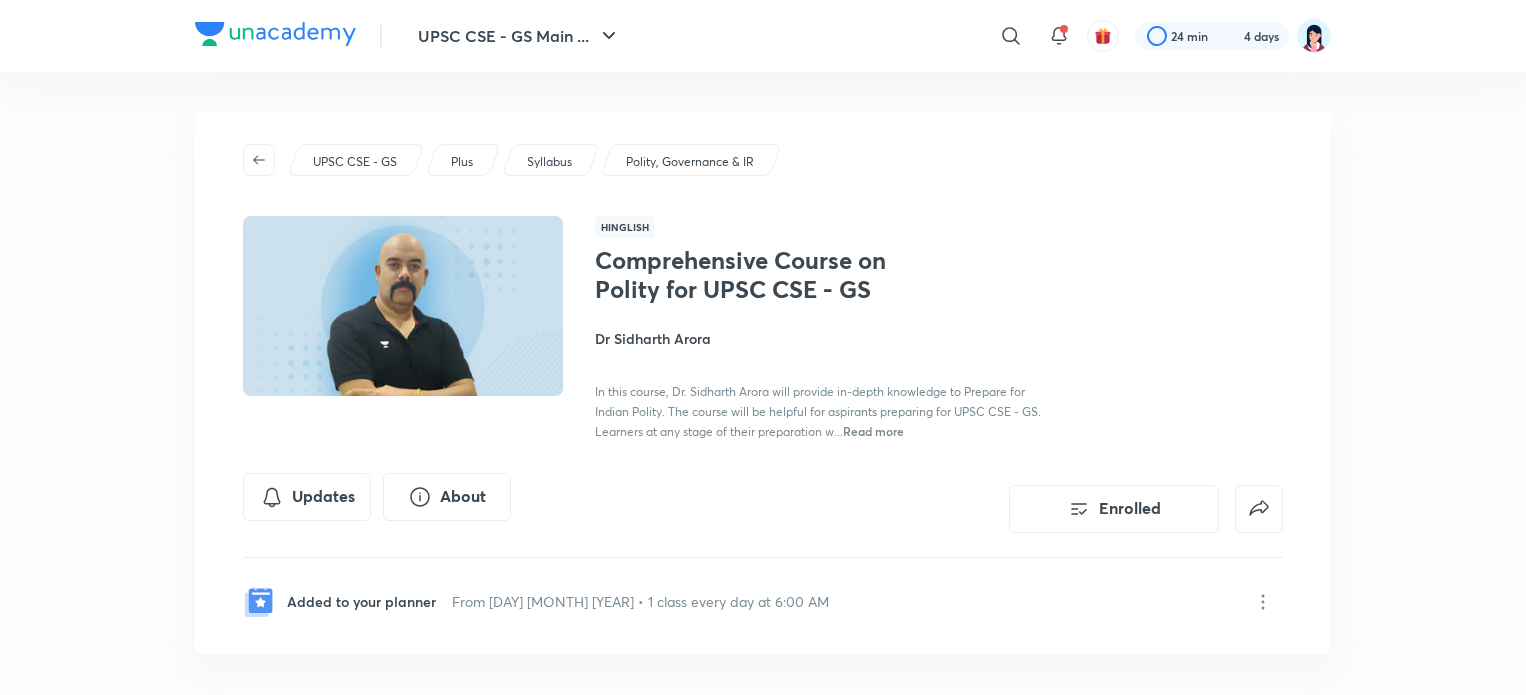 scroll, scrollTop: 0, scrollLeft: 0, axis: both 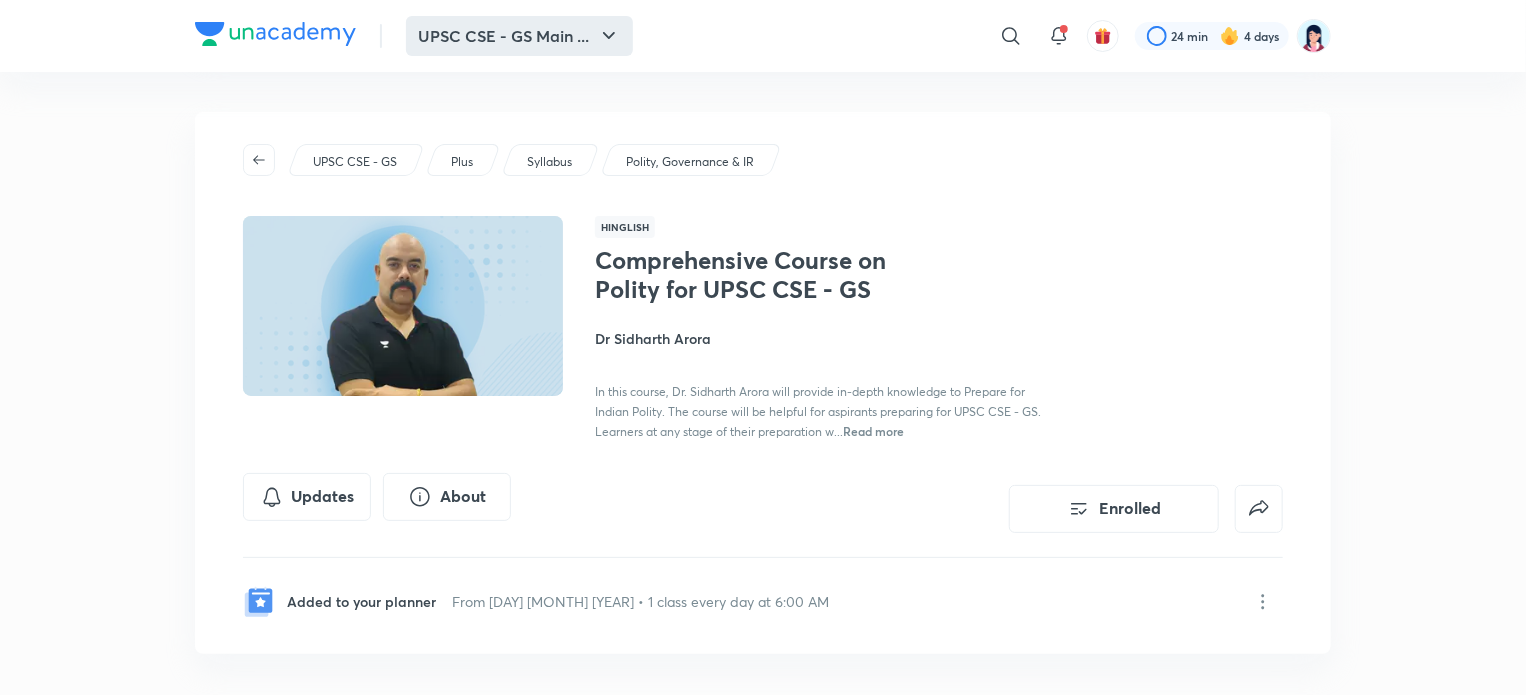 click on "UPSC CSE - GS Main ..." at bounding box center [519, 36] 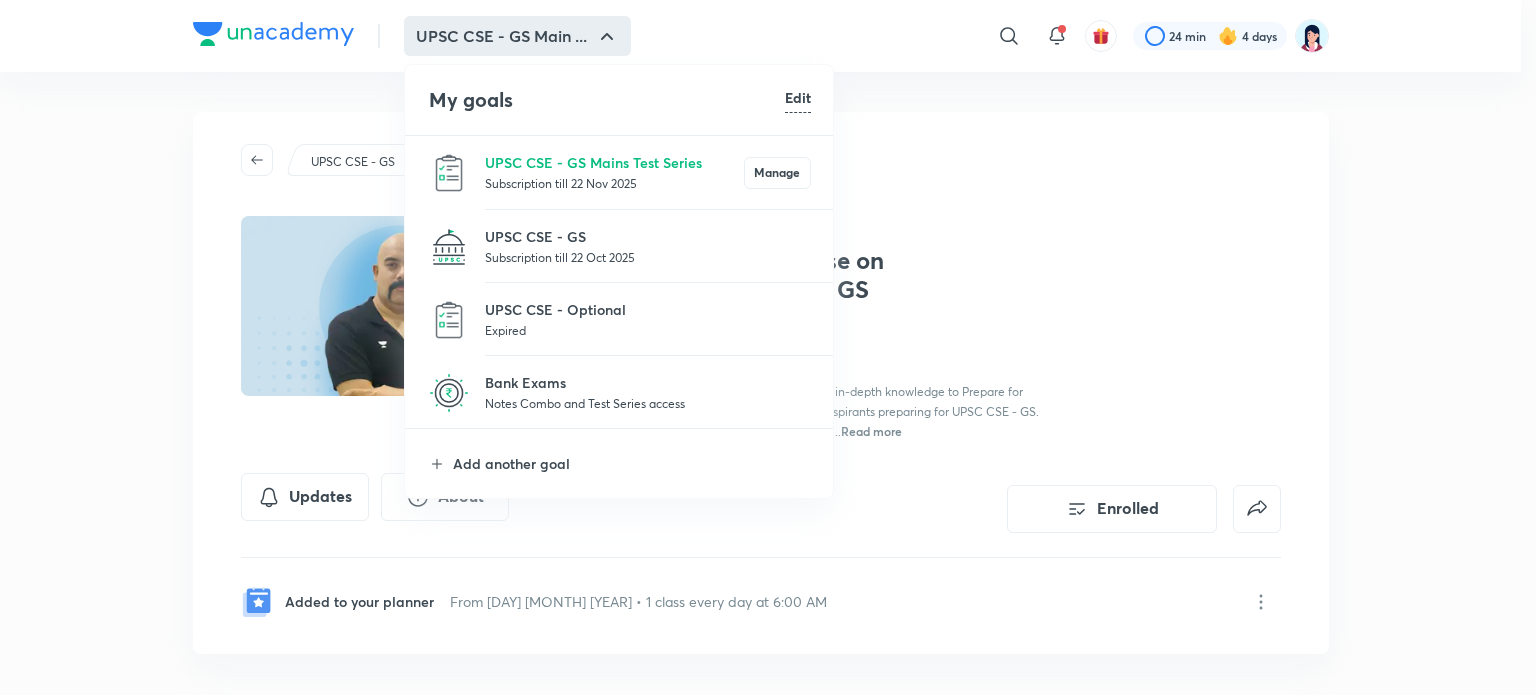 click on "Subscription till 22 Oct 2025" at bounding box center [648, 257] 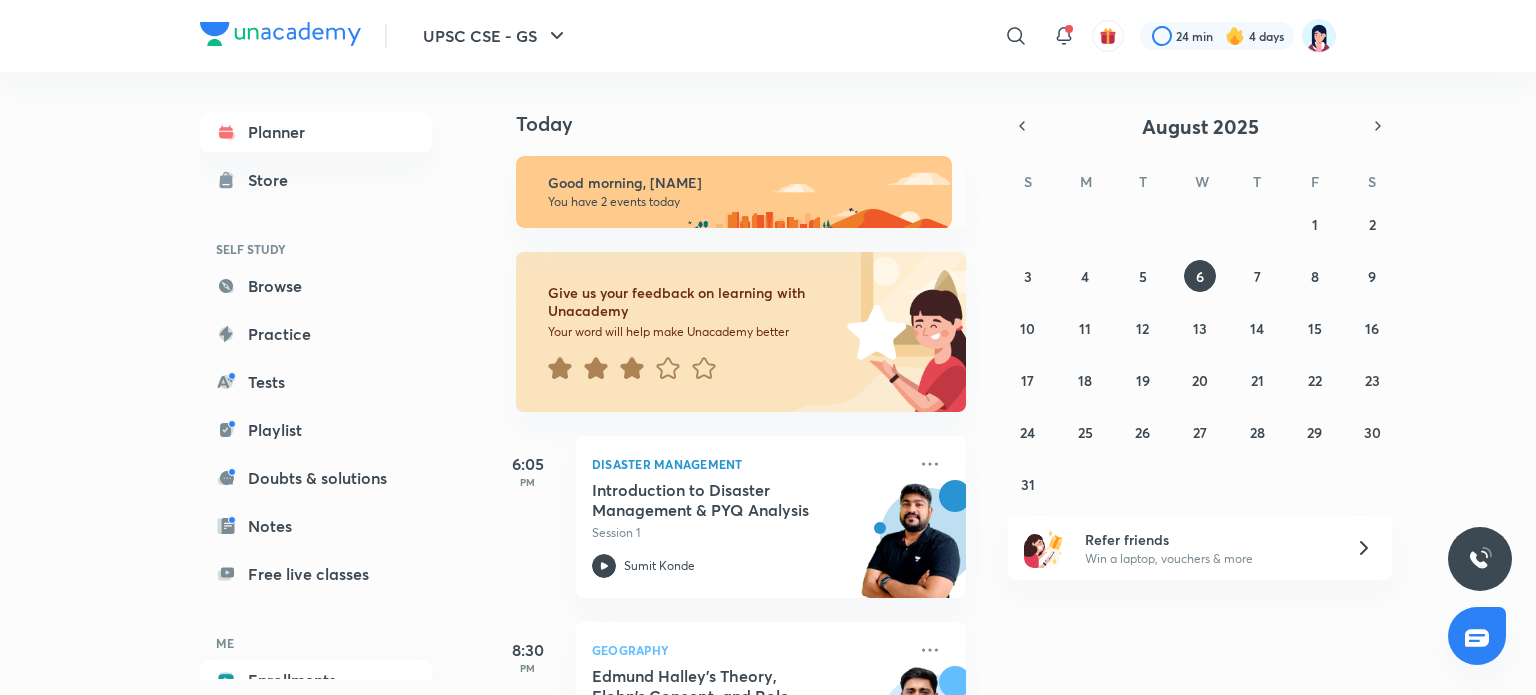 click on "Enrollments" at bounding box center [316, 680] 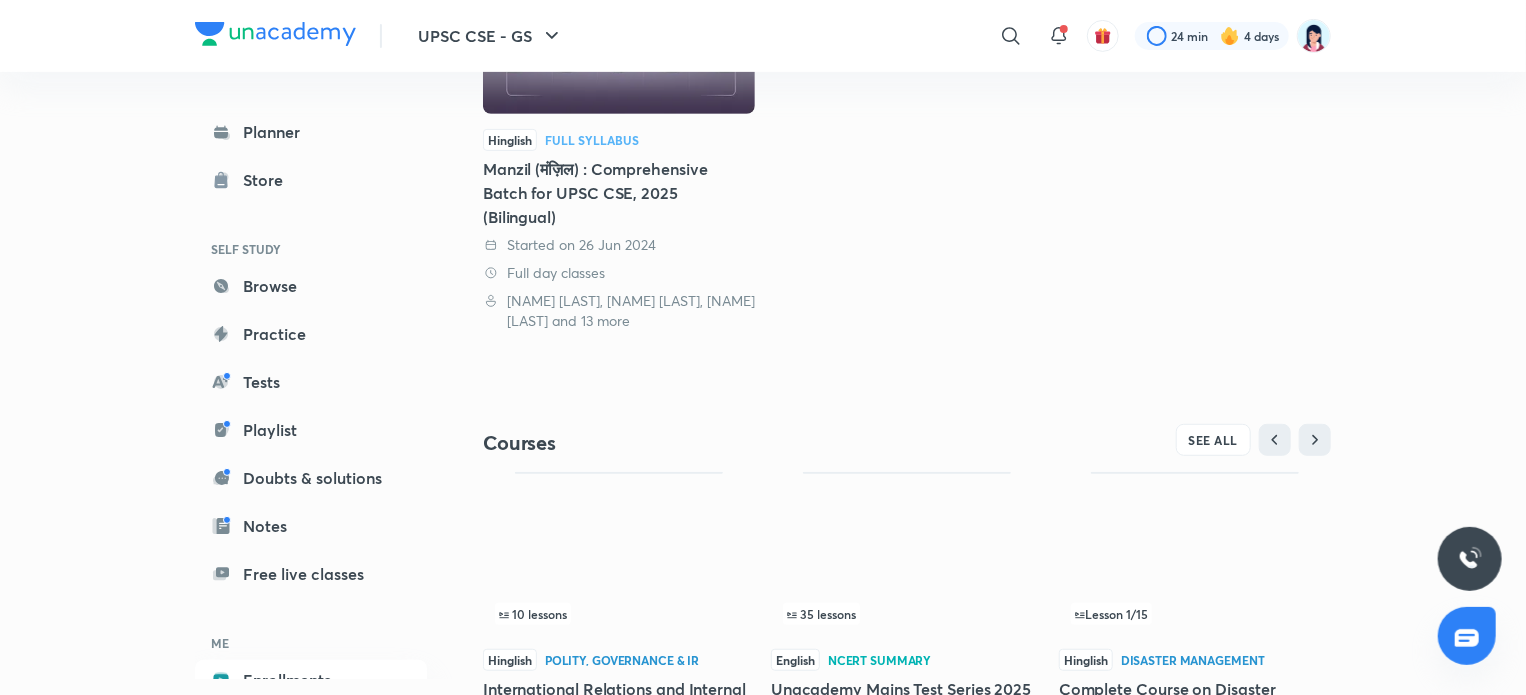 scroll, scrollTop: 500, scrollLeft: 0, axis: vertical 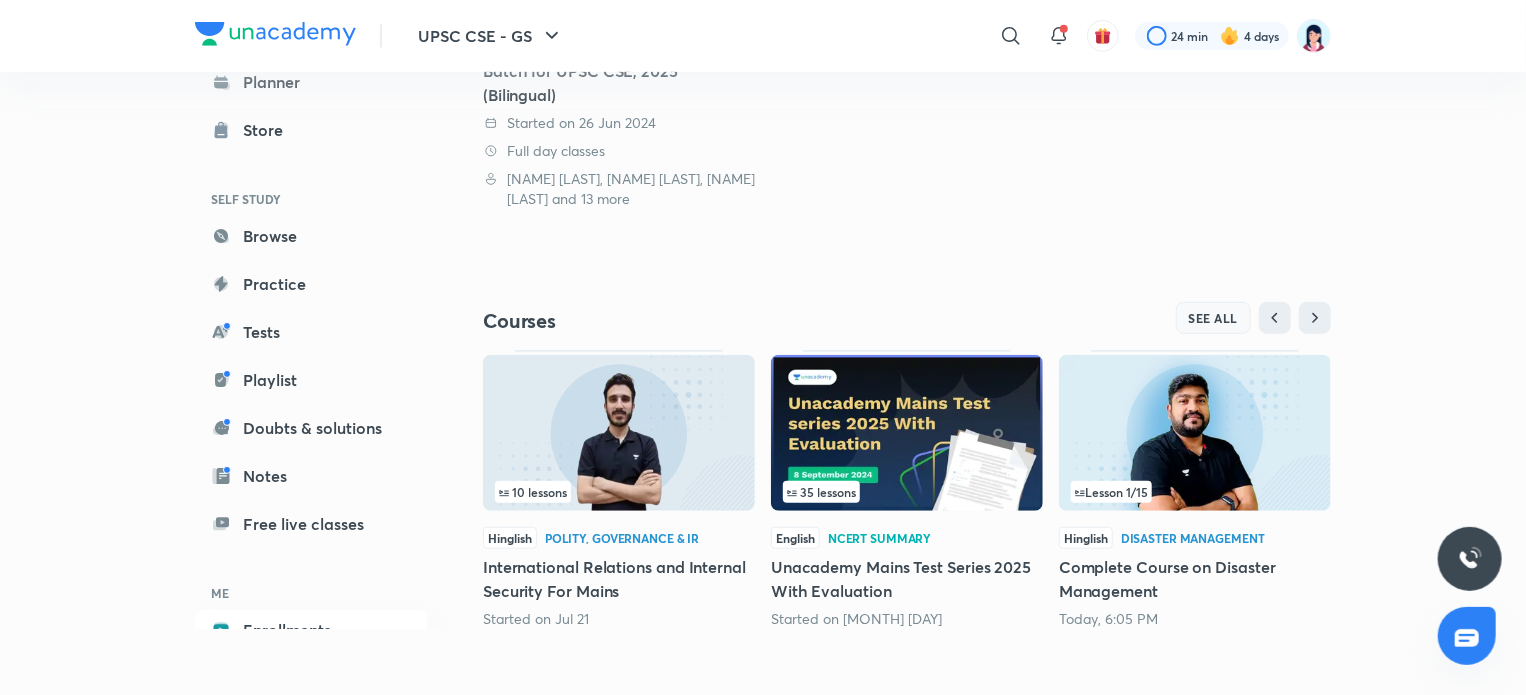 click on "SEE ALL" at bounding box center [1214, 318] 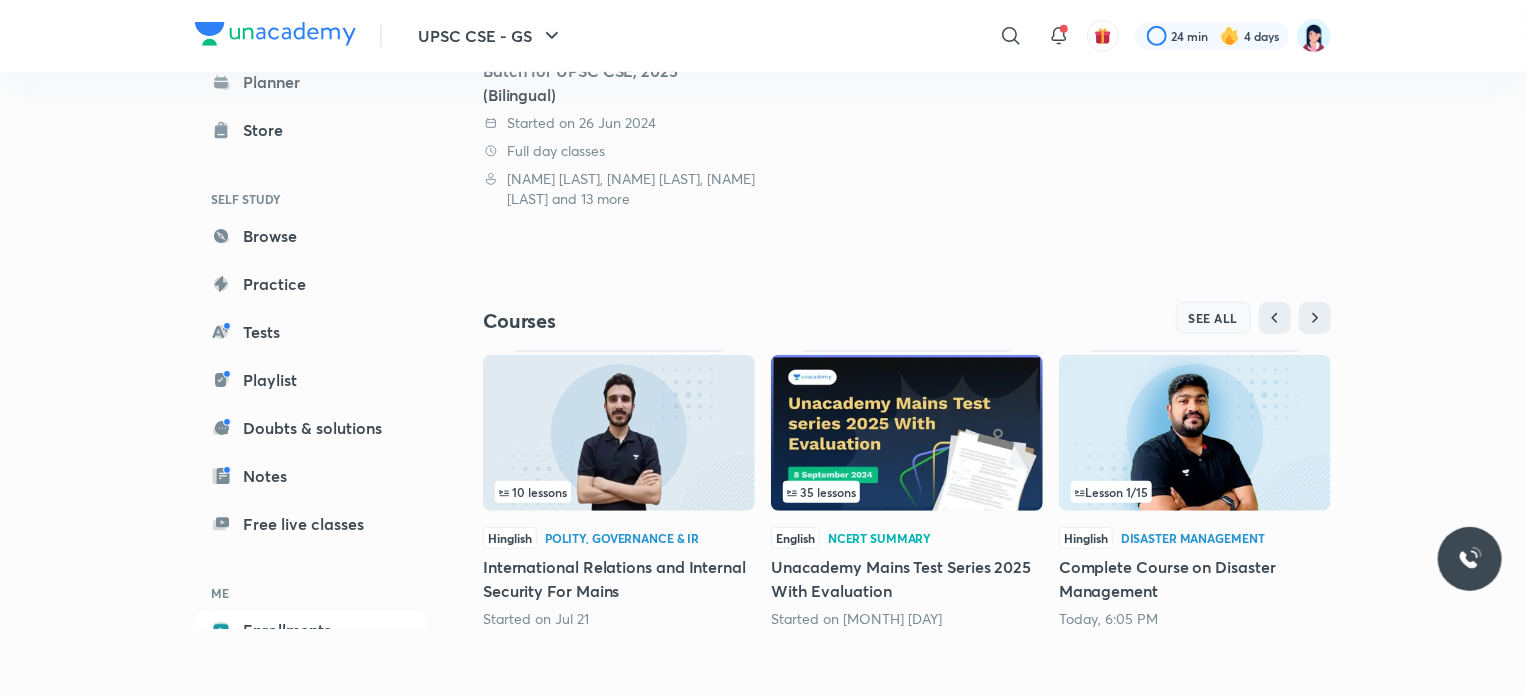 scroll, scrollTop: 0, scrollLeft: 0, axis: both 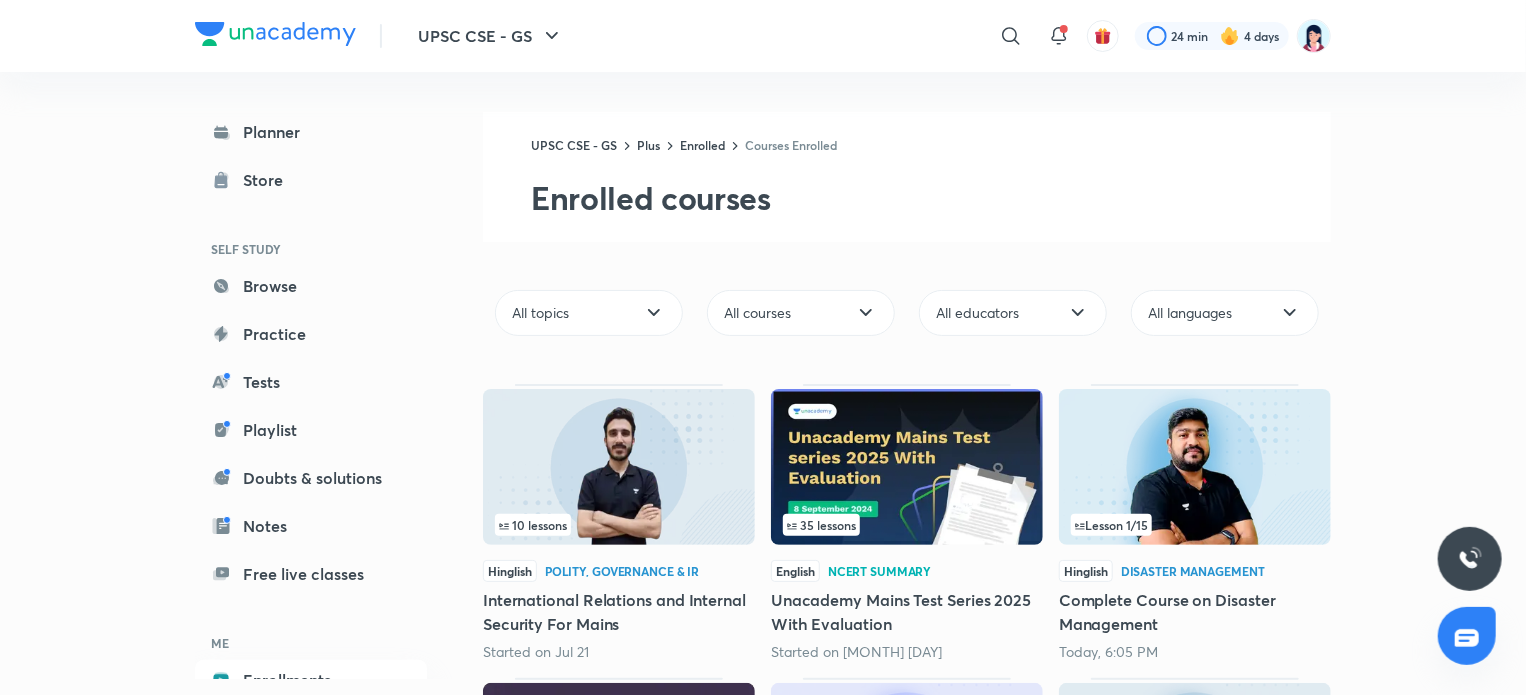 click on "All languages" at bounding box center (1190, 313) 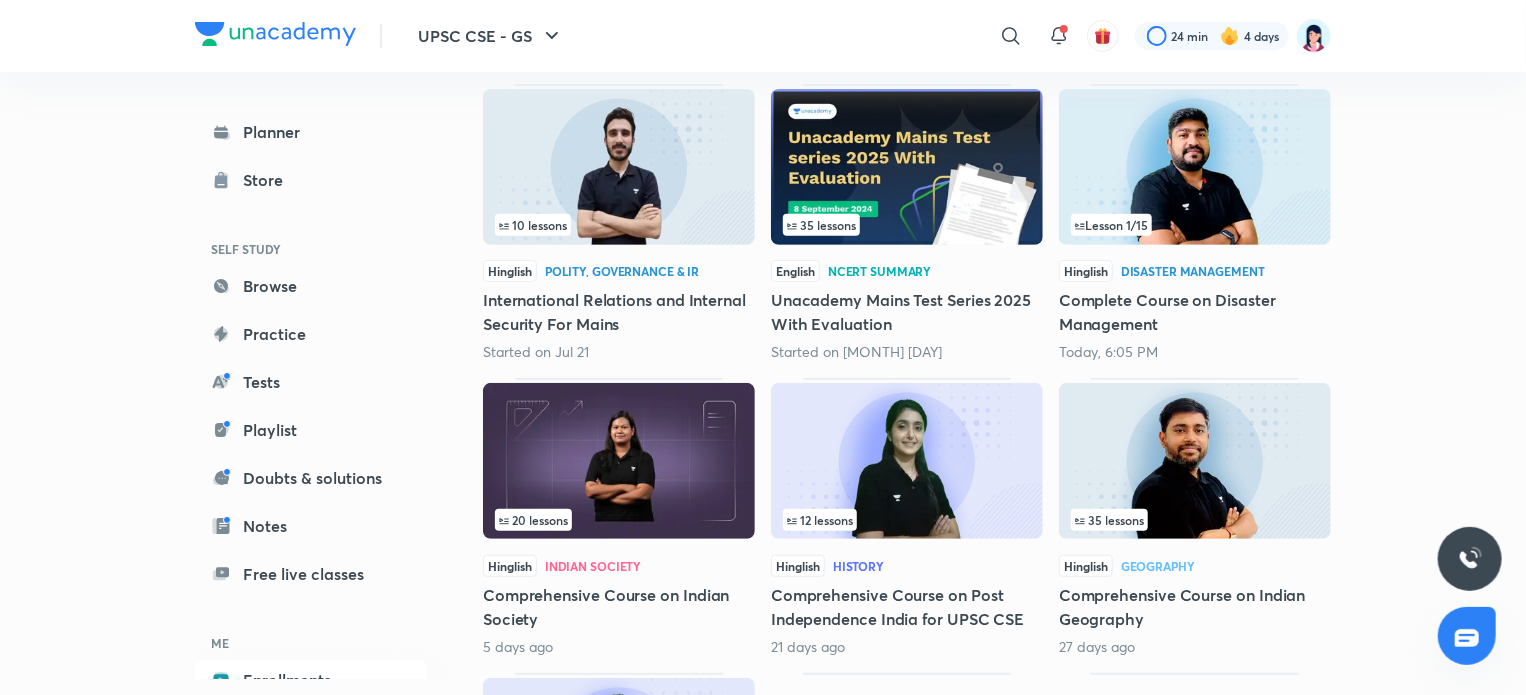 scroll, scrollTop: 305, scrollLeft: 0, axis: vertical 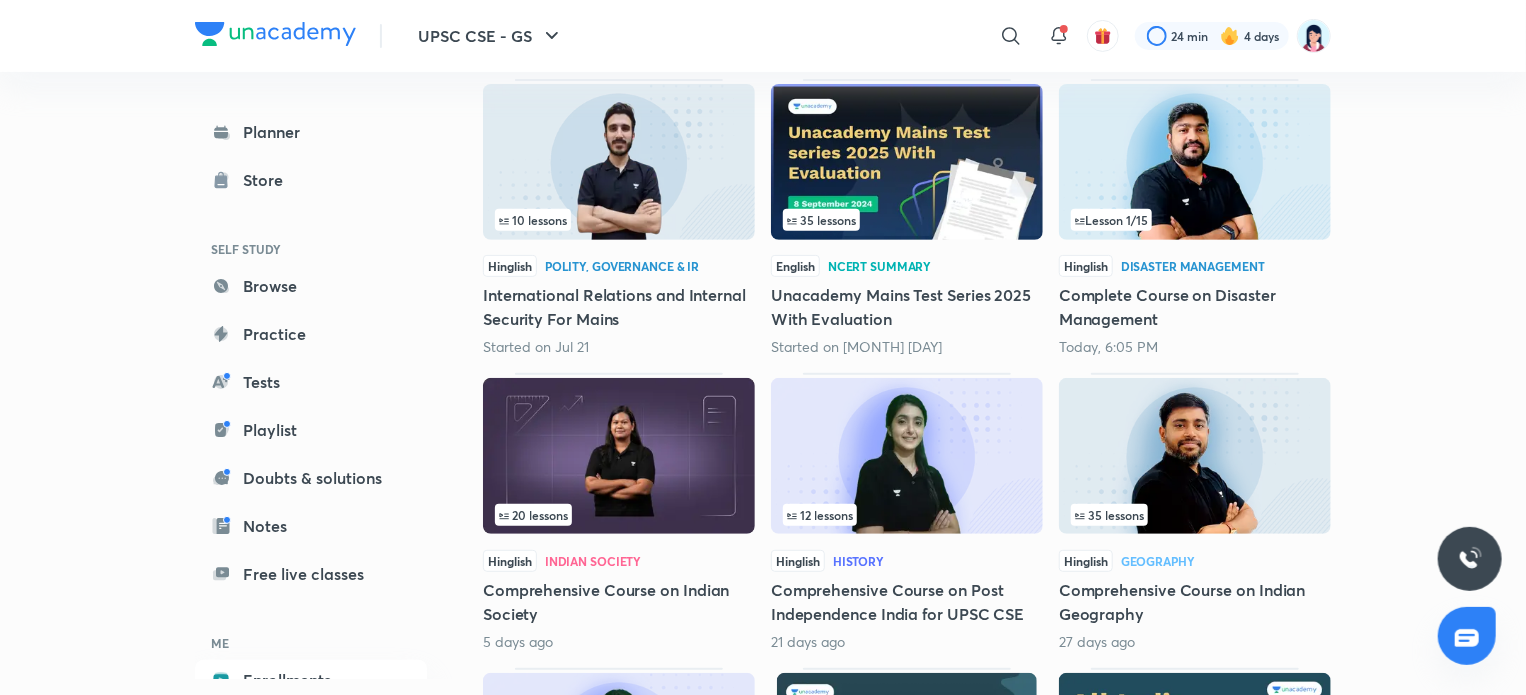 click at bounding box center (1195, 456) 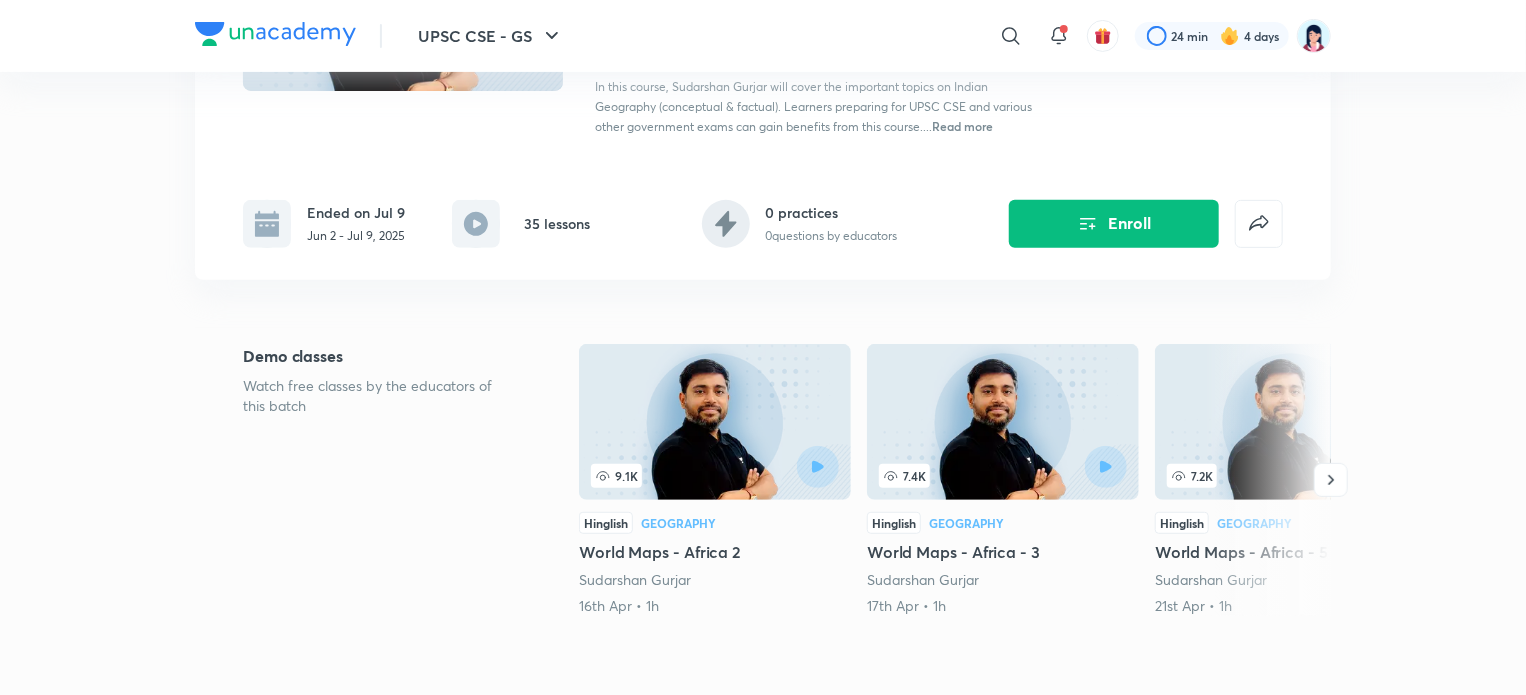 scroll, scrollTop: 0, scrollLeft: 0, axis: both 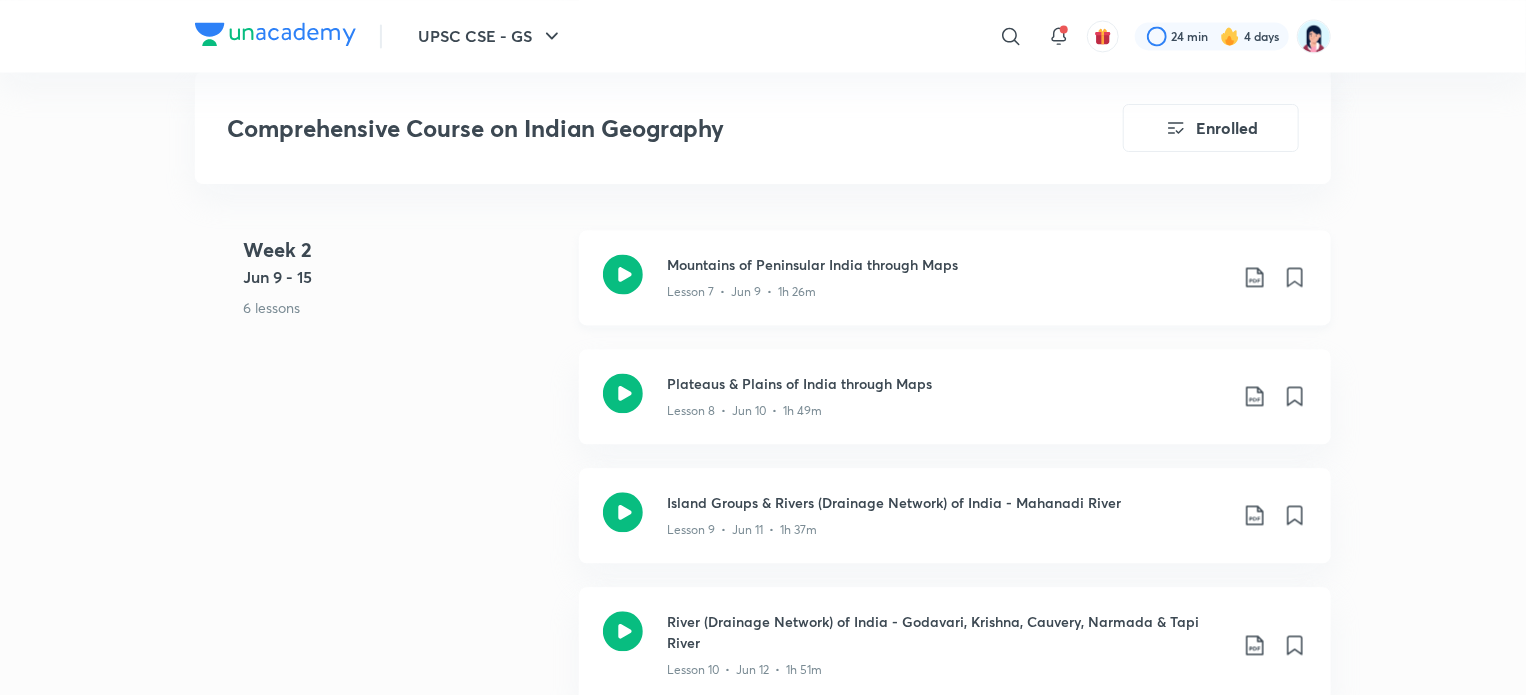 click on "Mountains of Peninsular India through Maps Lesson 7 • [MONTH] [DAY] • 1h 26m" at bounding box center (955, 277) 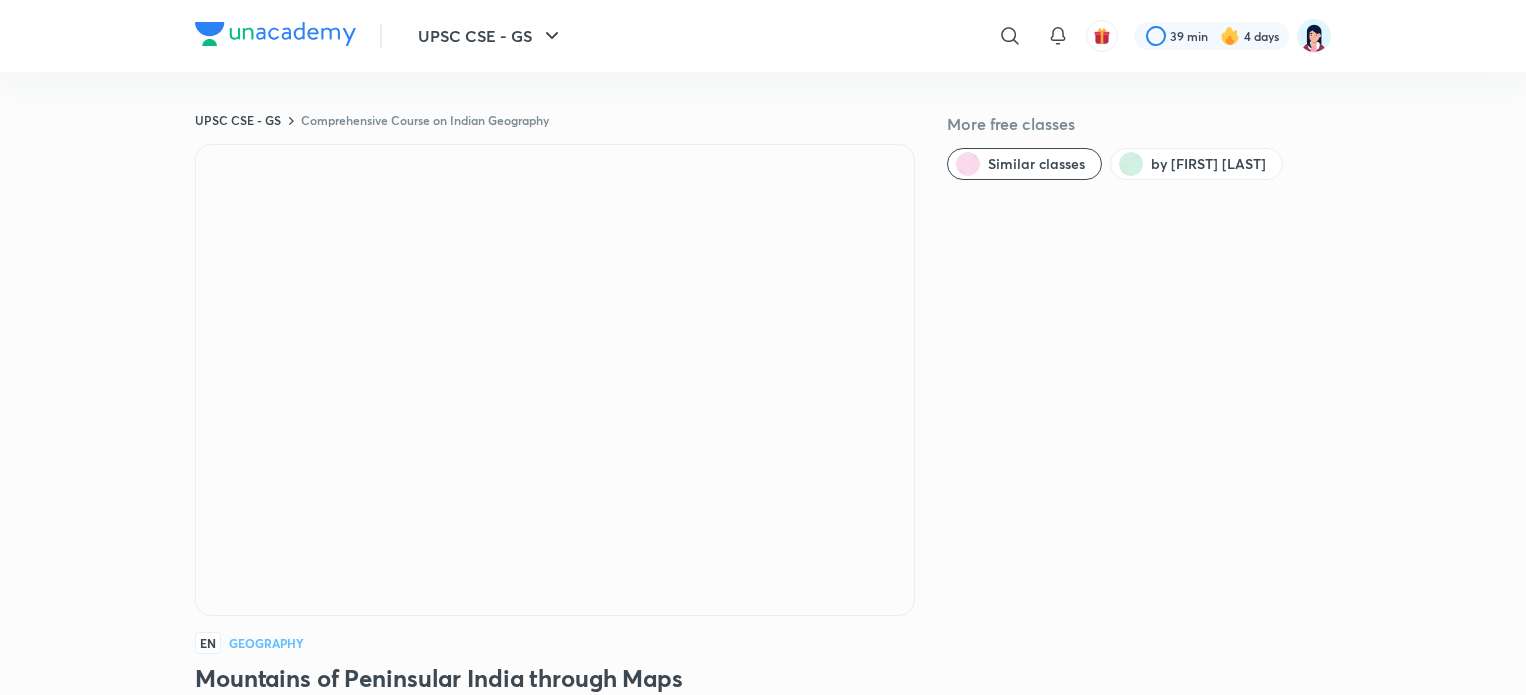 scroll, scrollTop: 0, scrollLeft: 0, axis: both 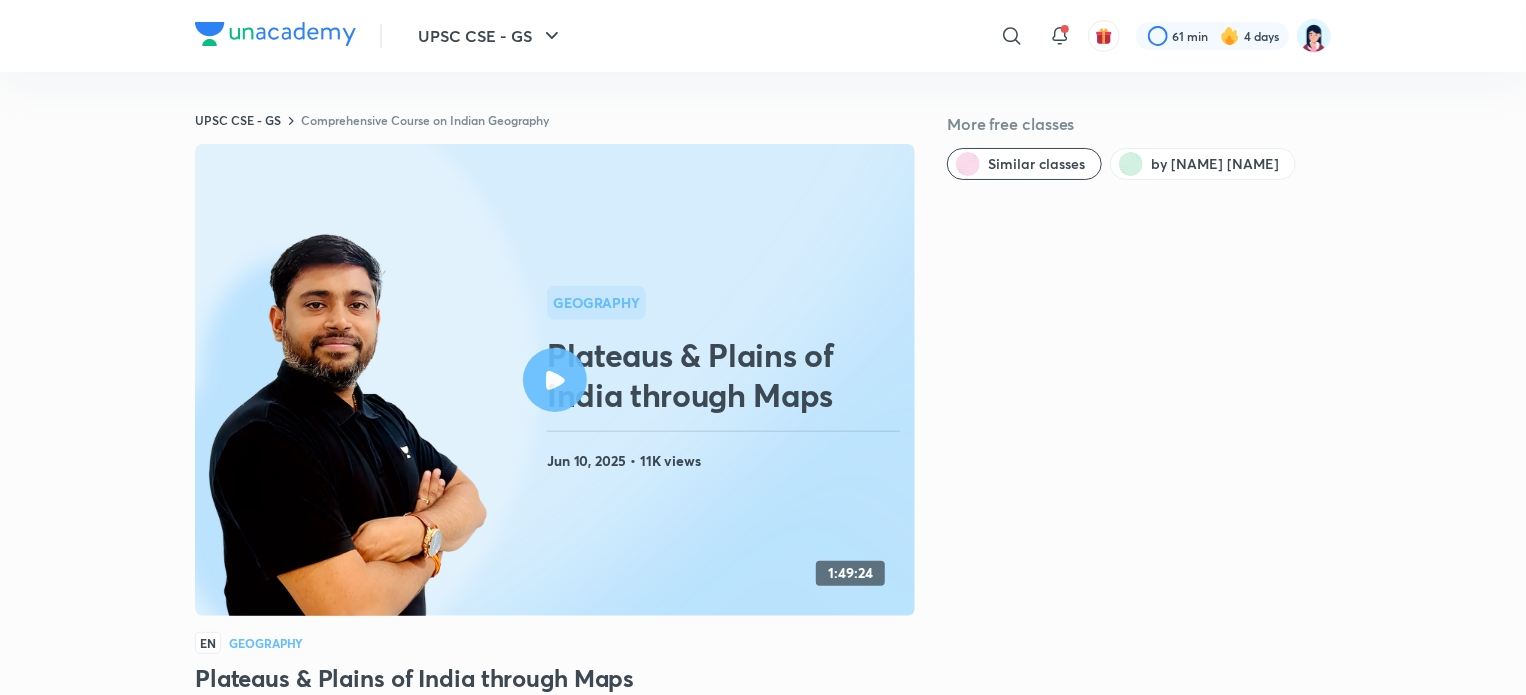 click 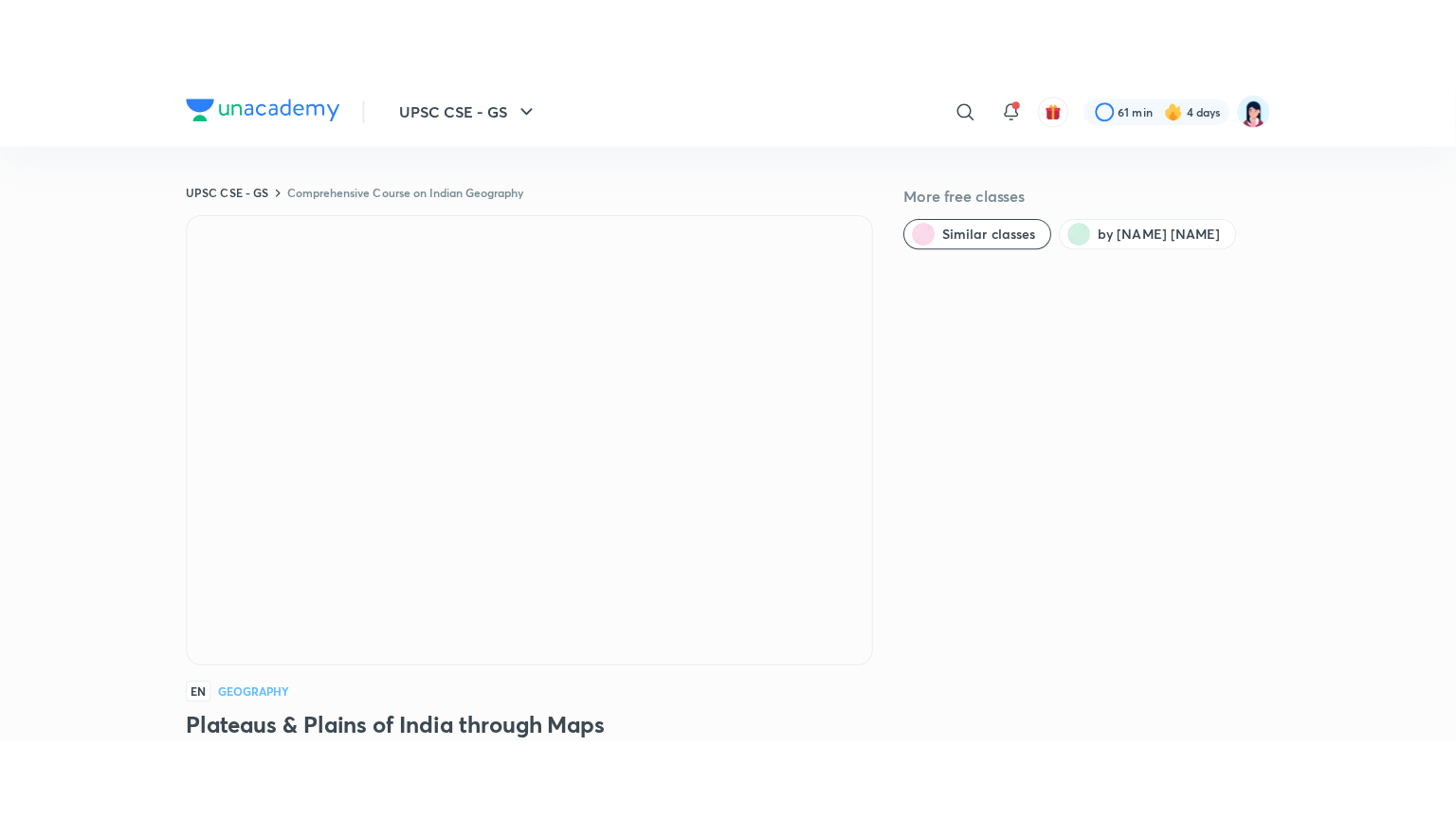 scroll, scrollTop: 0, scrollLeft: 0, axis: both 